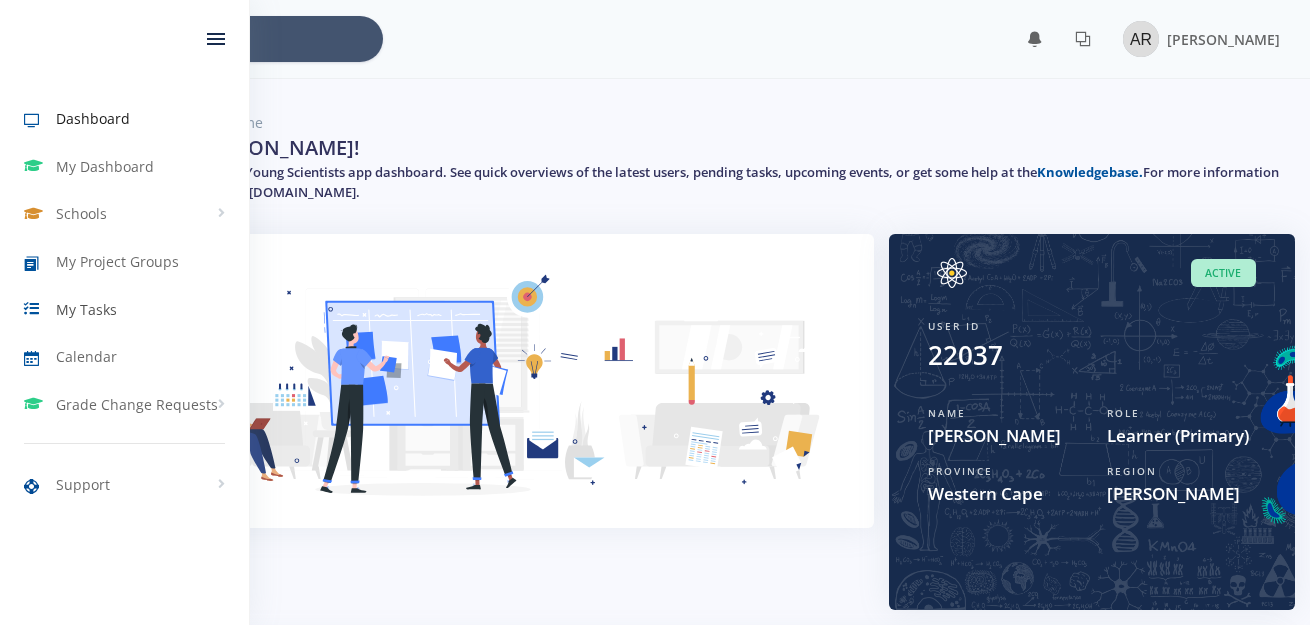 scroll, scrollTop: 185, scrollLeft: 0, axis: vertical 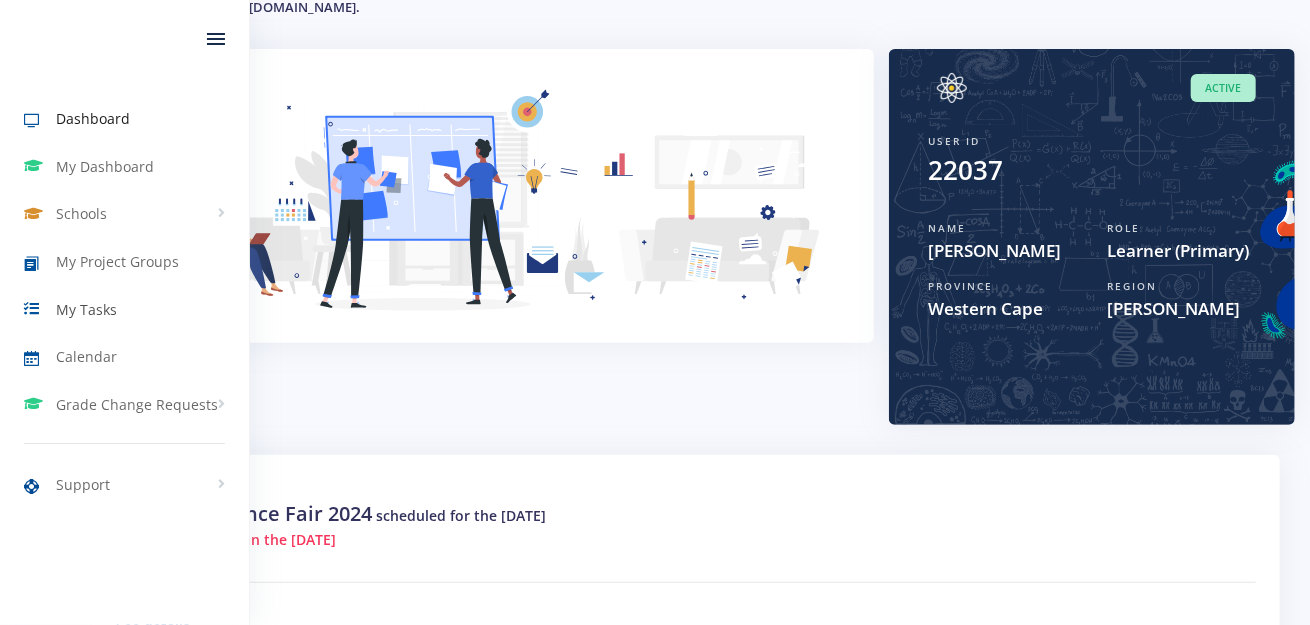 click on "My Tasks" at bounding box center [86, 309] 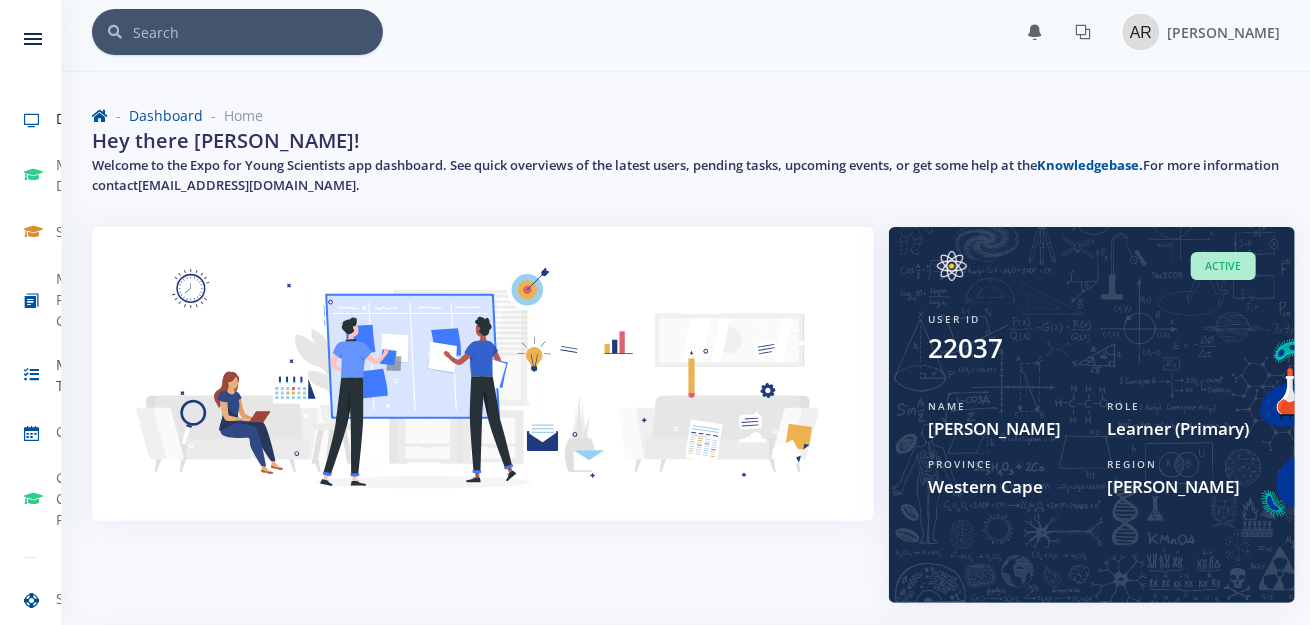 scroll, scrollTop: 0, scrollLeft: 0, axis: both 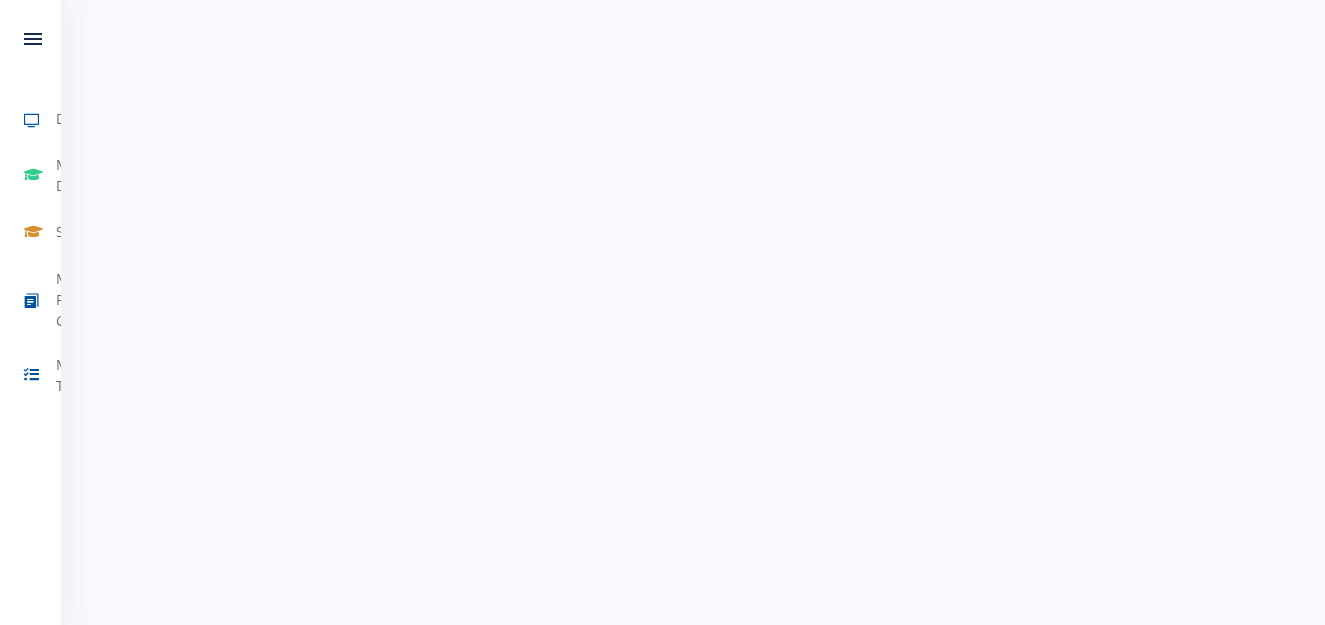 drag, startPoint x: 23, startPoint y: 617, endPoint x: 17, endPoint y: 630, distance: 14.3178215 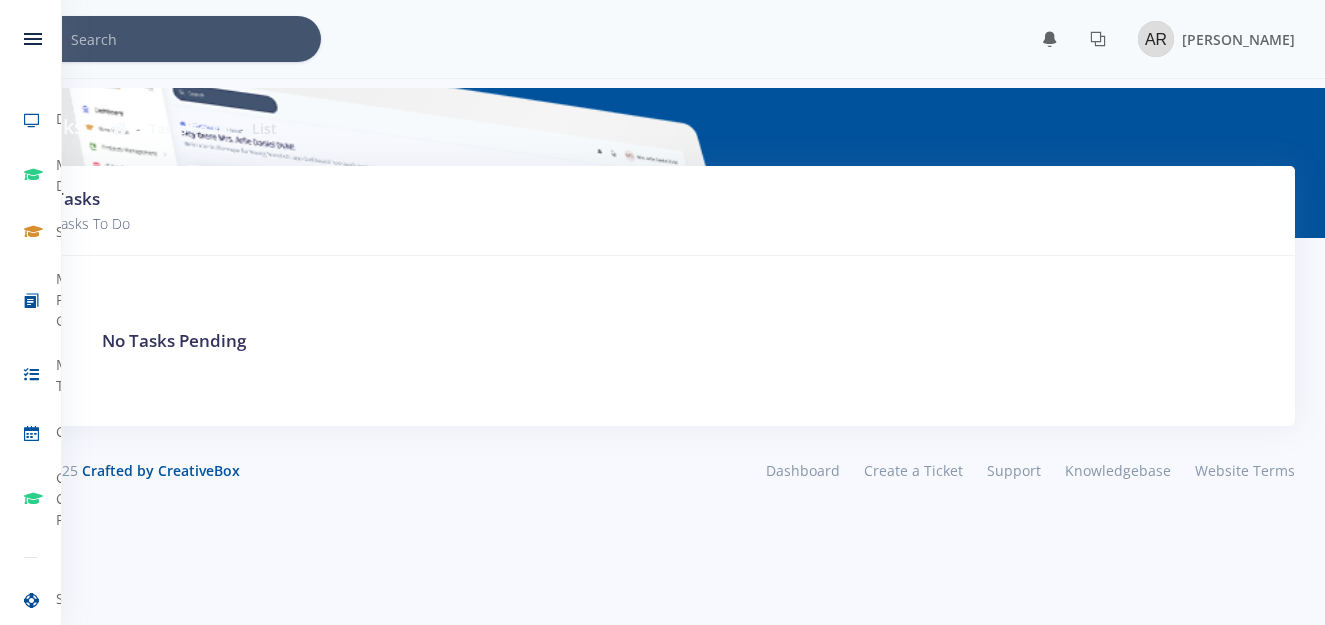 scroll, scrollTop: 0, scrollLeft: 0, axis: both 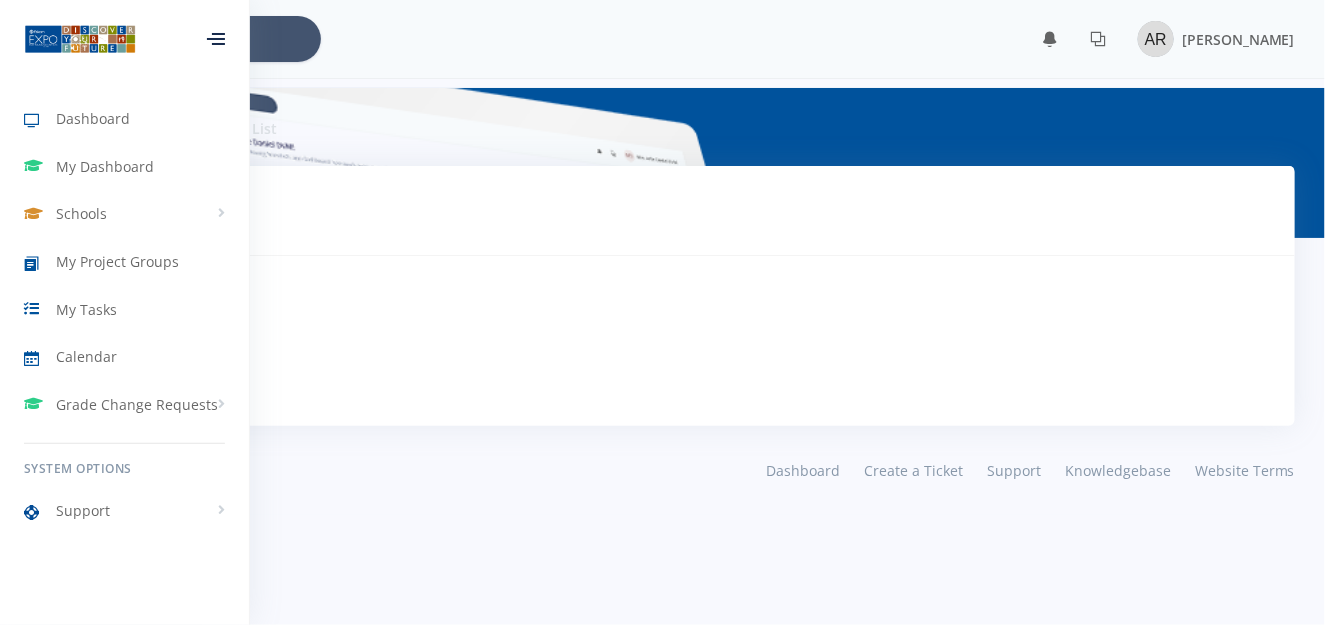 click on "© 2025  Crafted by CreativeBox" at bounding box center (339, 470) 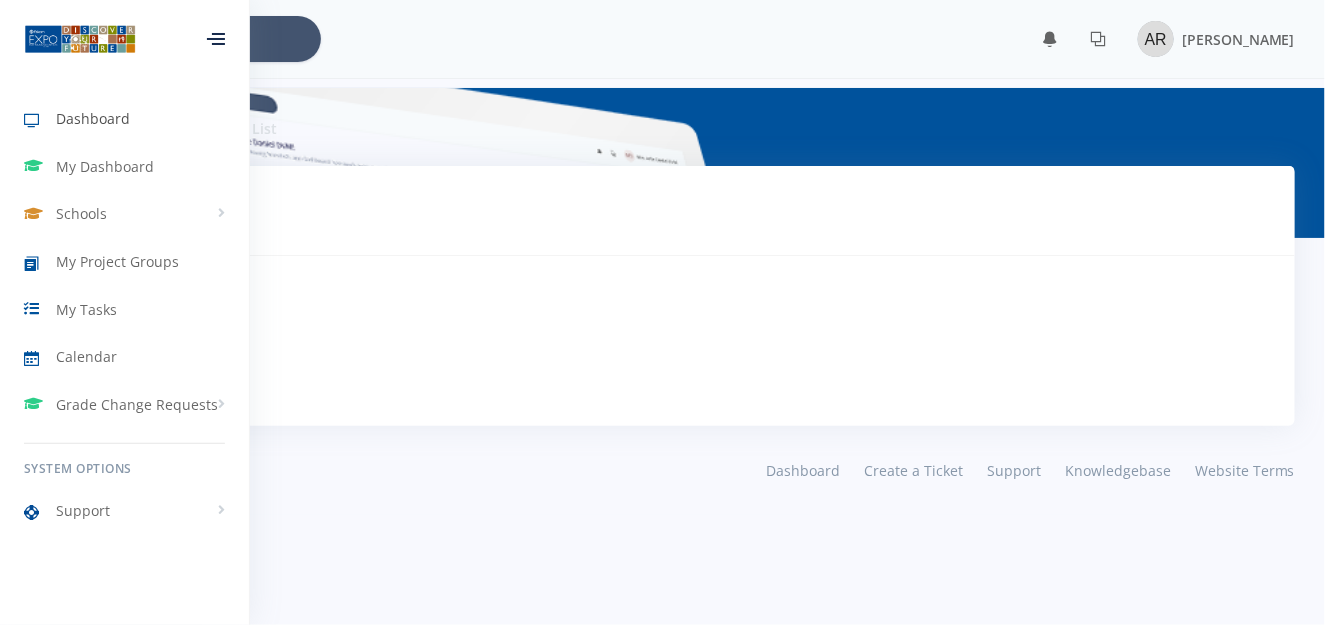 click on "Dashboard" at bounding box center [93, 118] 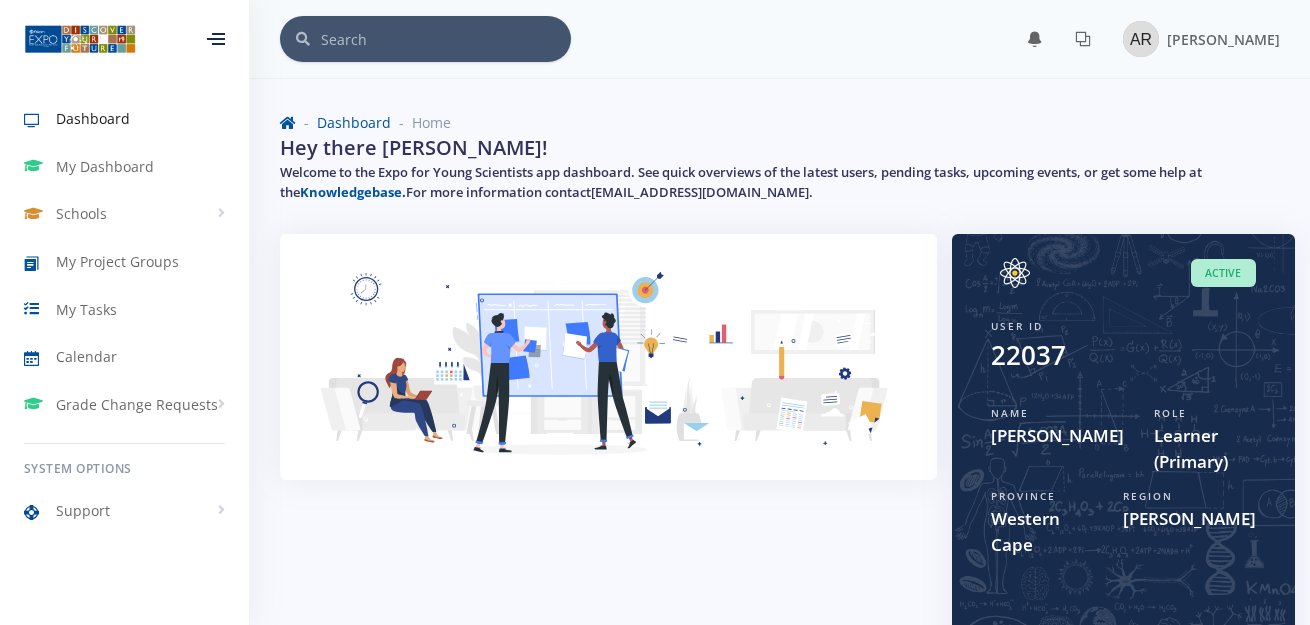 scroll, scrollTop: 0, scrollLeft: 0, axis: both 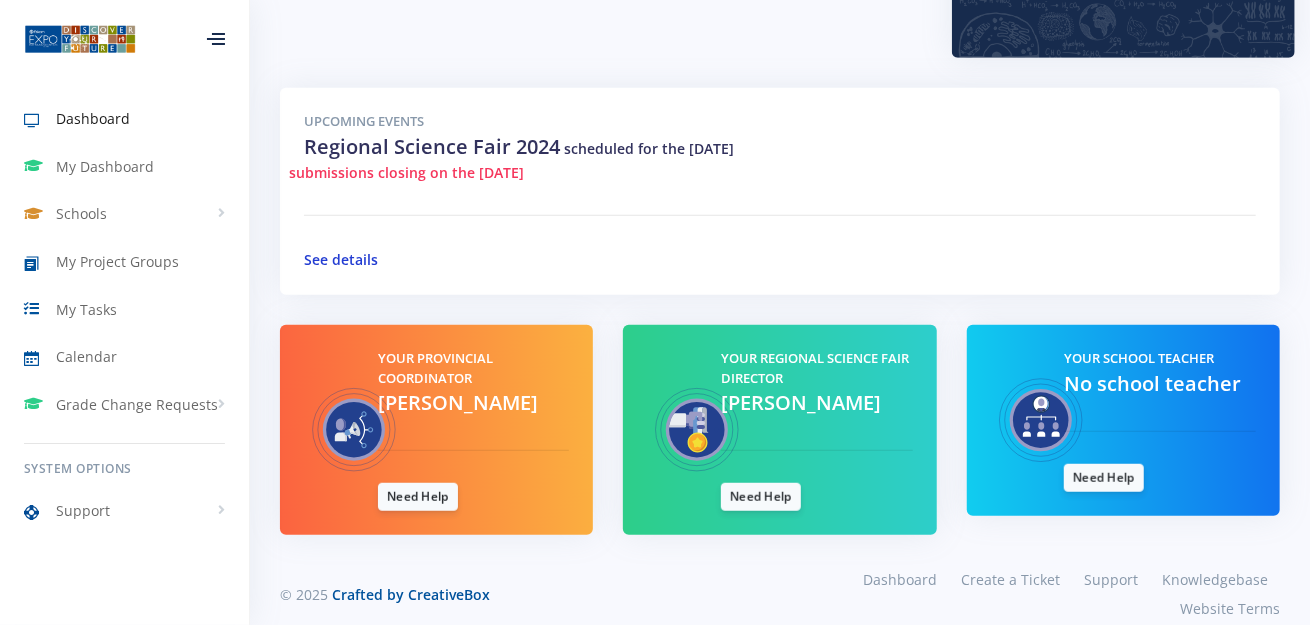 click on "See details" at bounding box center (341, 259) 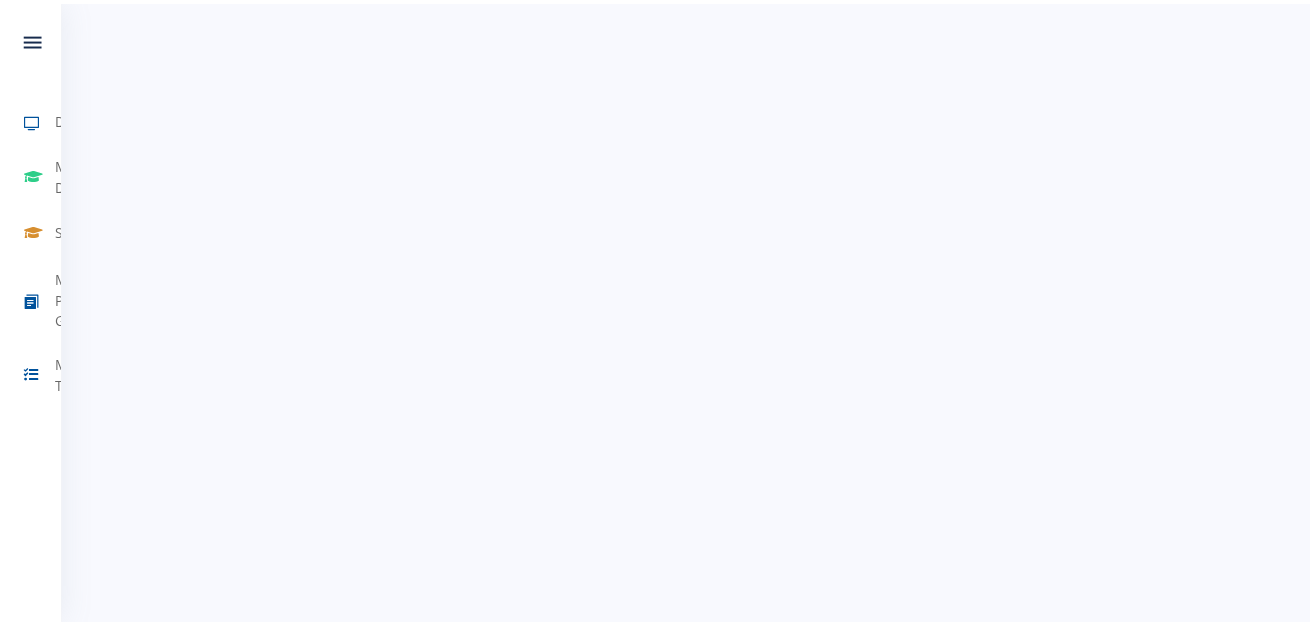 scroll, scrollTop: 0, scrollLeft: 0, axis: both 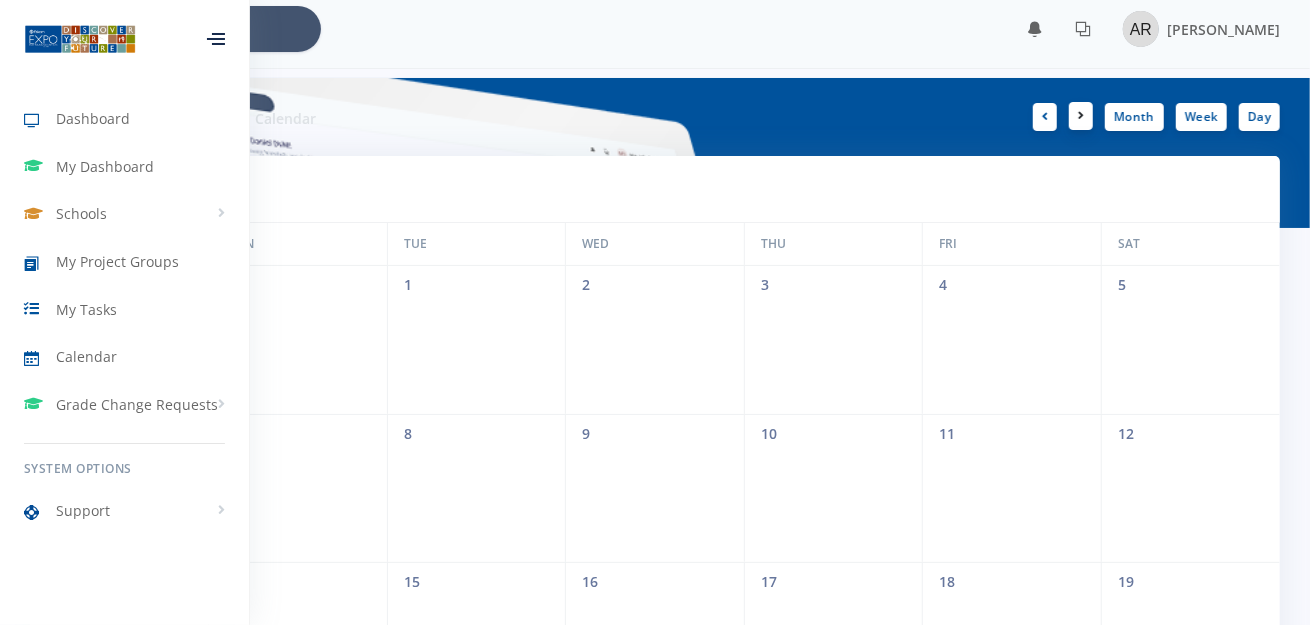 click at bounding box center (1081, 116) 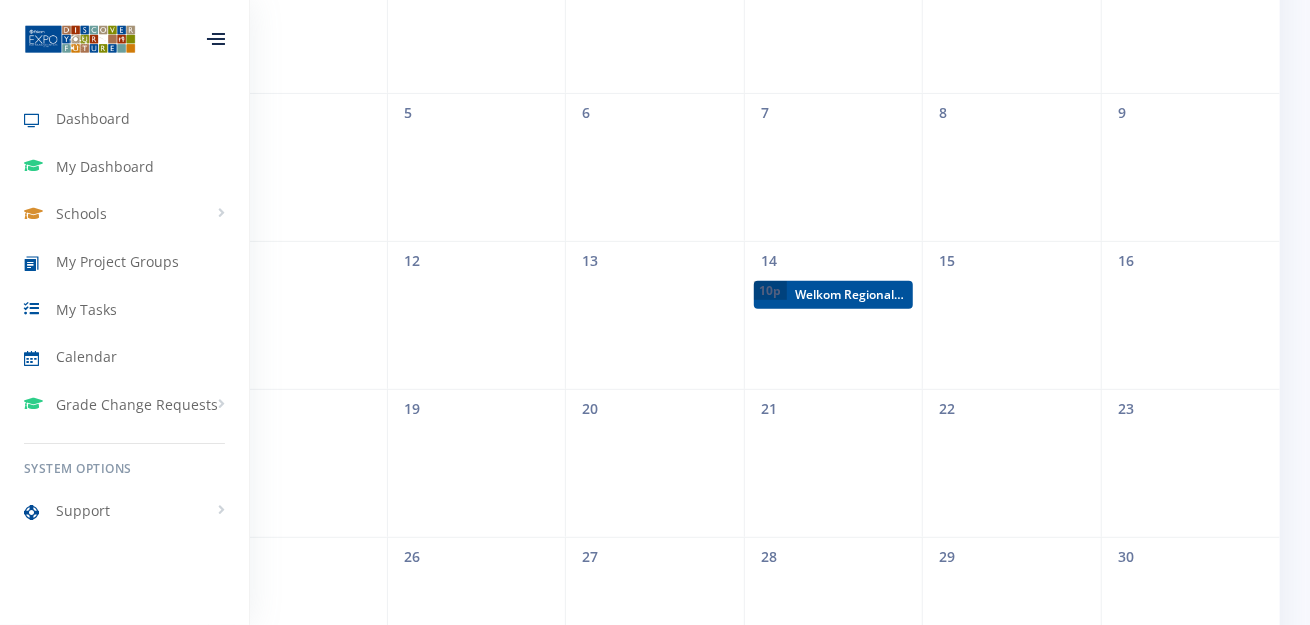 scroll, scrollTop: 333, scrollLeft: 0, axis: vertical 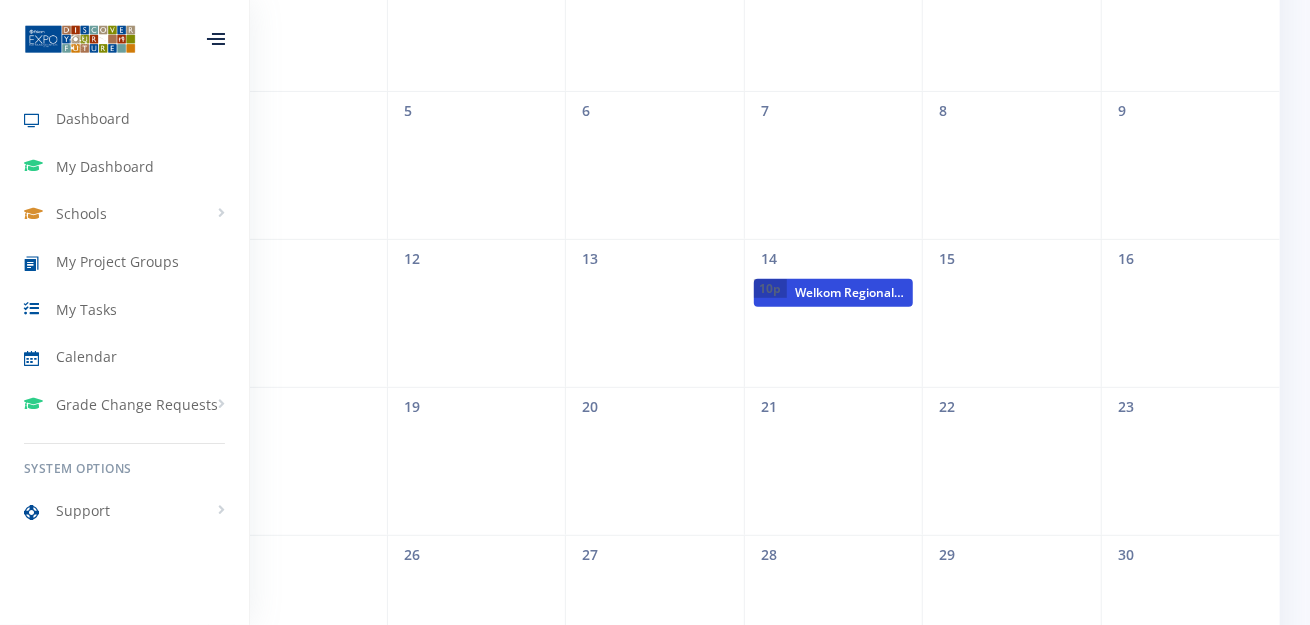 click on "Welkom Regional Expo" at bounding box center [850, 293] 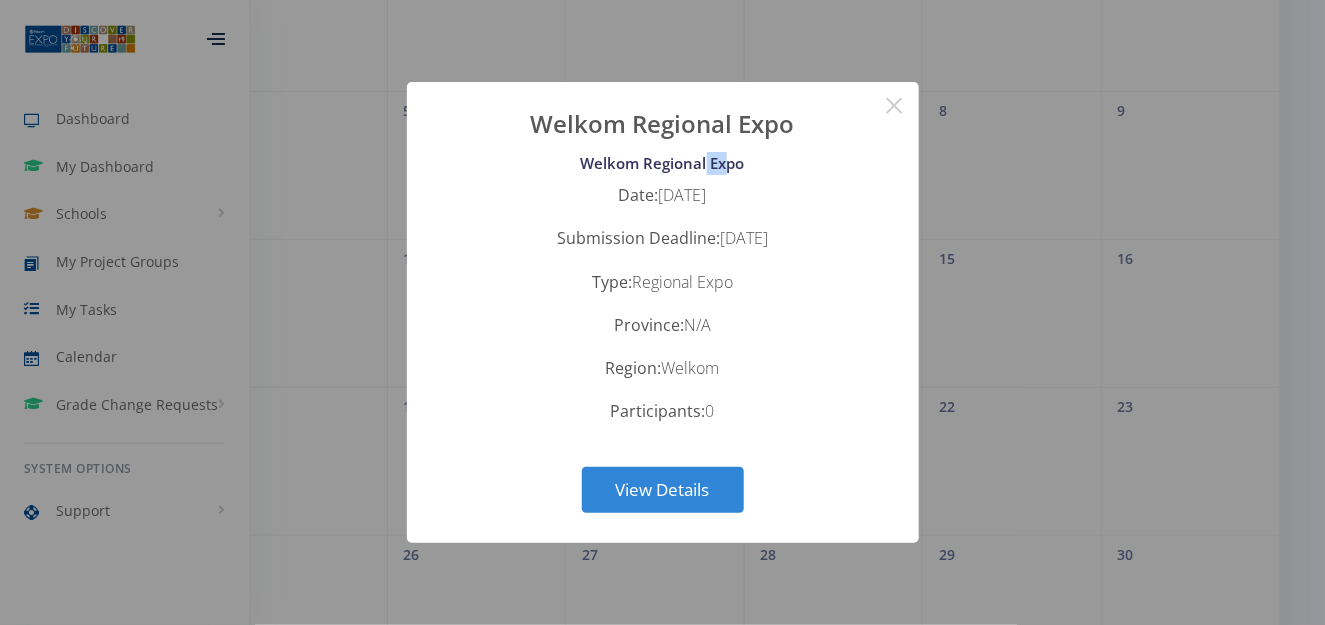 drag, startPoint x: 723, startPoint y: 158, endPoint x: 704, endPoint y: 161, distance: 19.235384 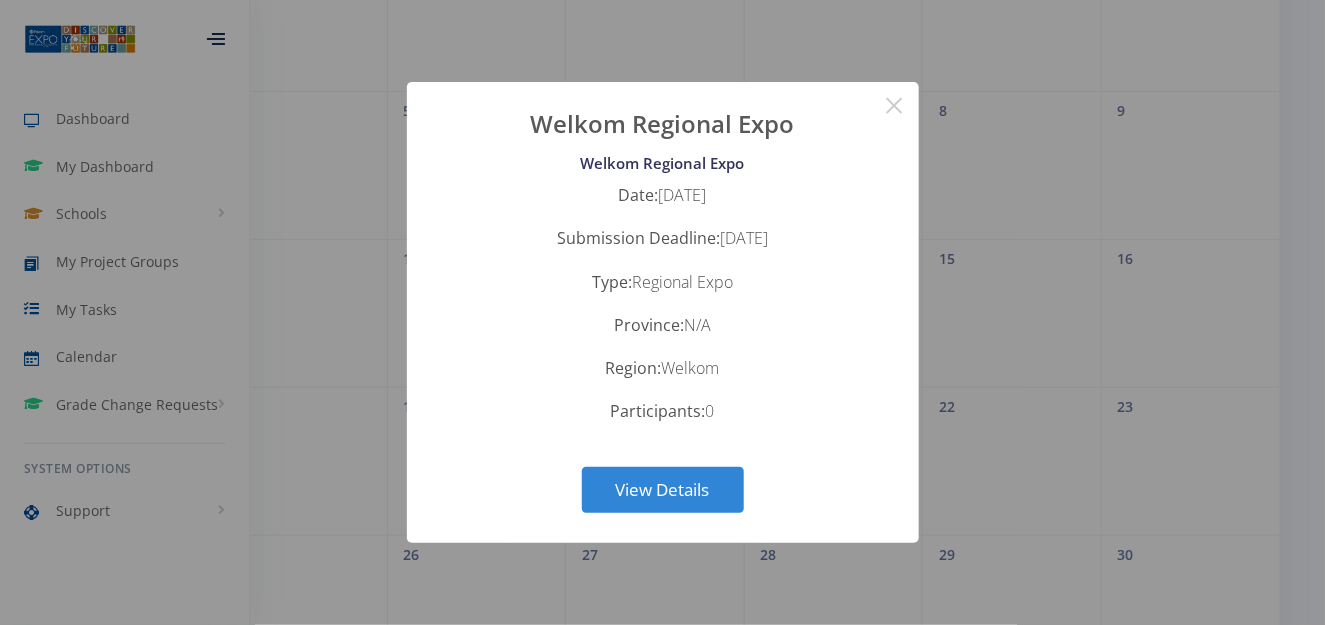 click on "Welkom Regional Expo" at bounding box center [663, 163] 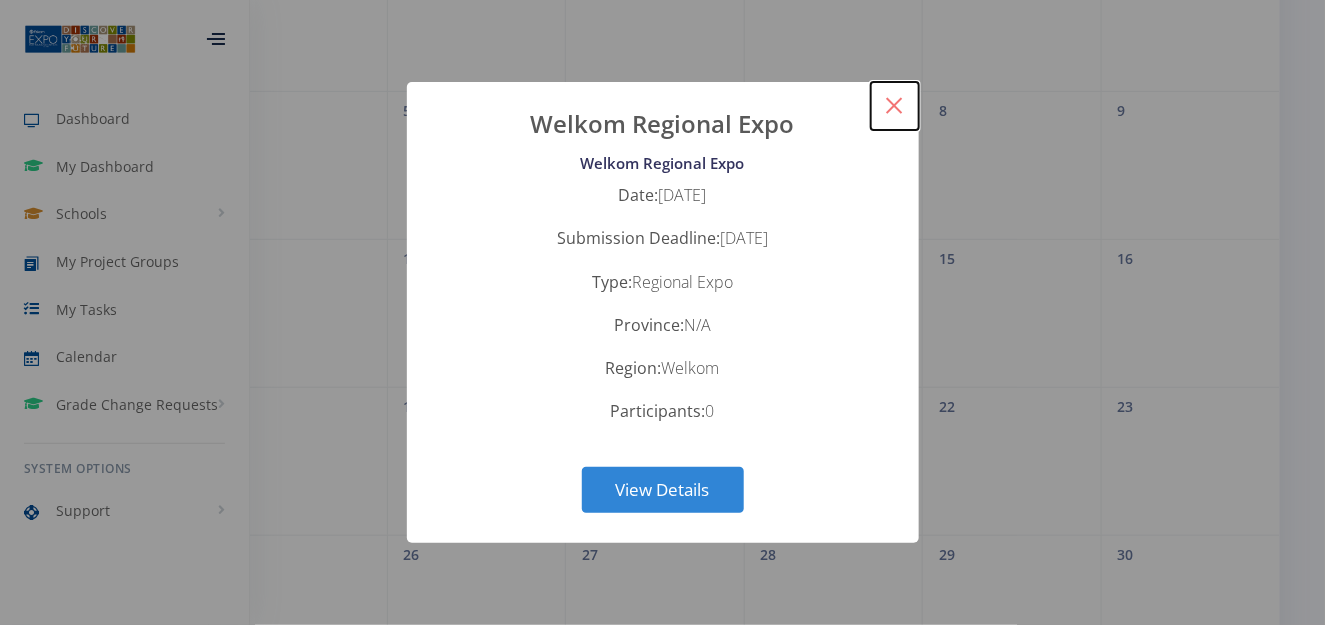 click on "×" at bounding box center [895, 106] 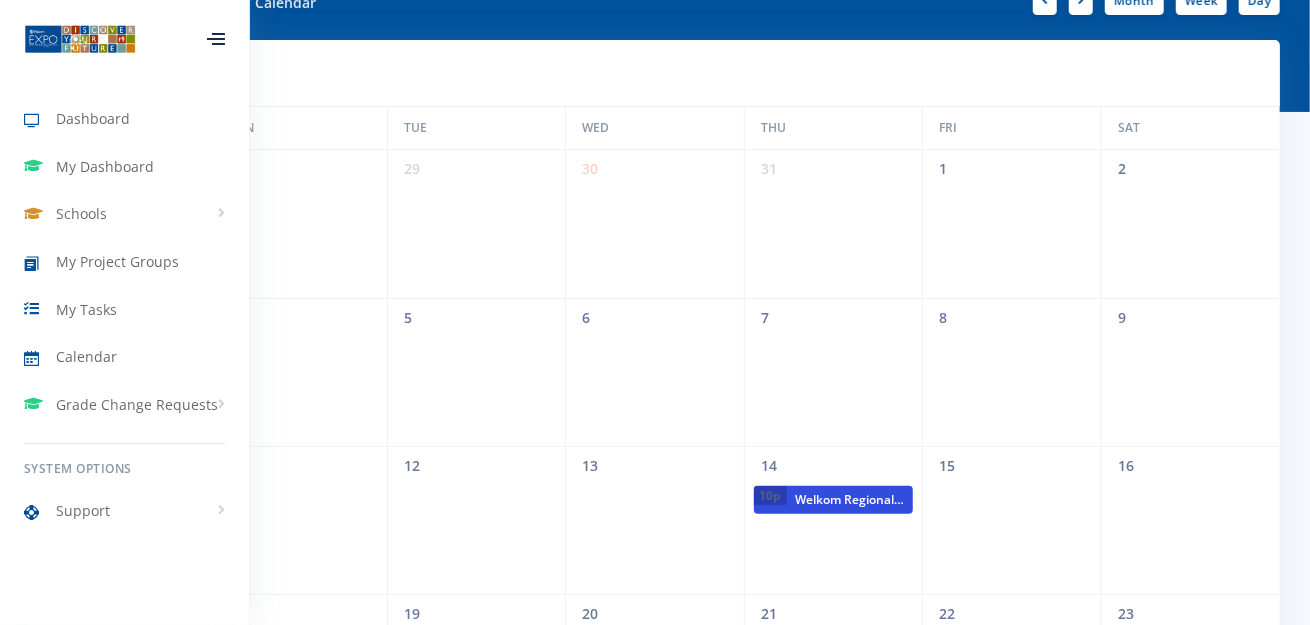 scroll, scrollTop: 124, scrollLeft: 0, axis: vertical 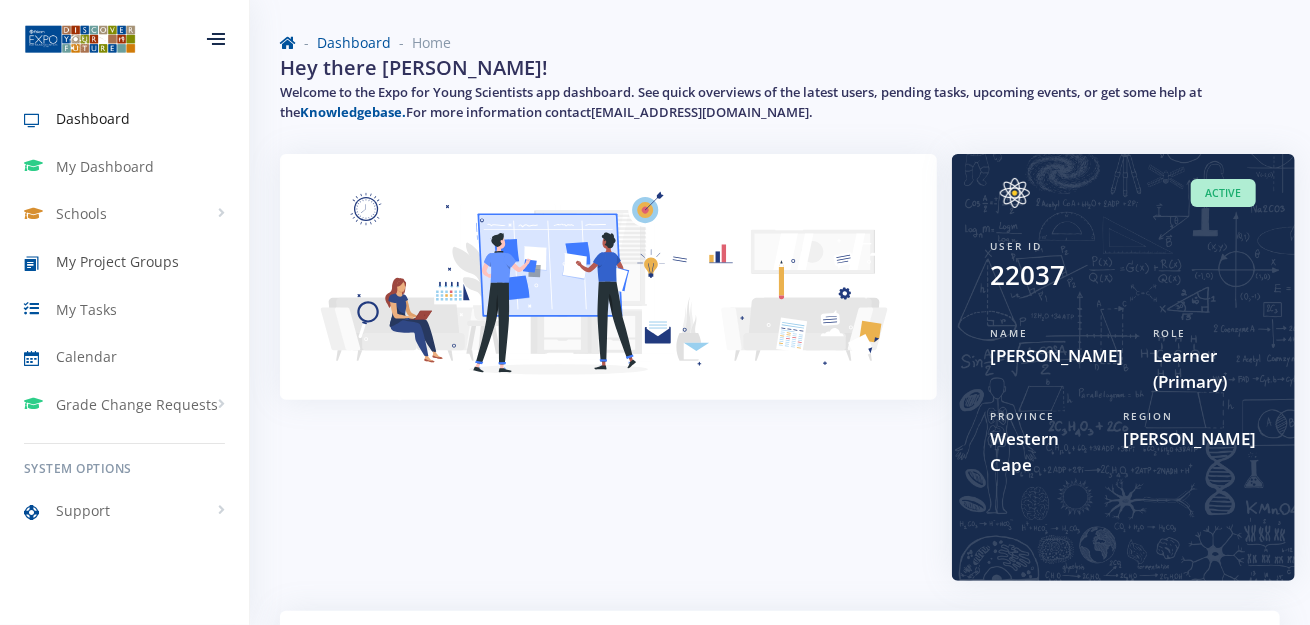 click on "My Project Groups" at bounding box center (117, 261) 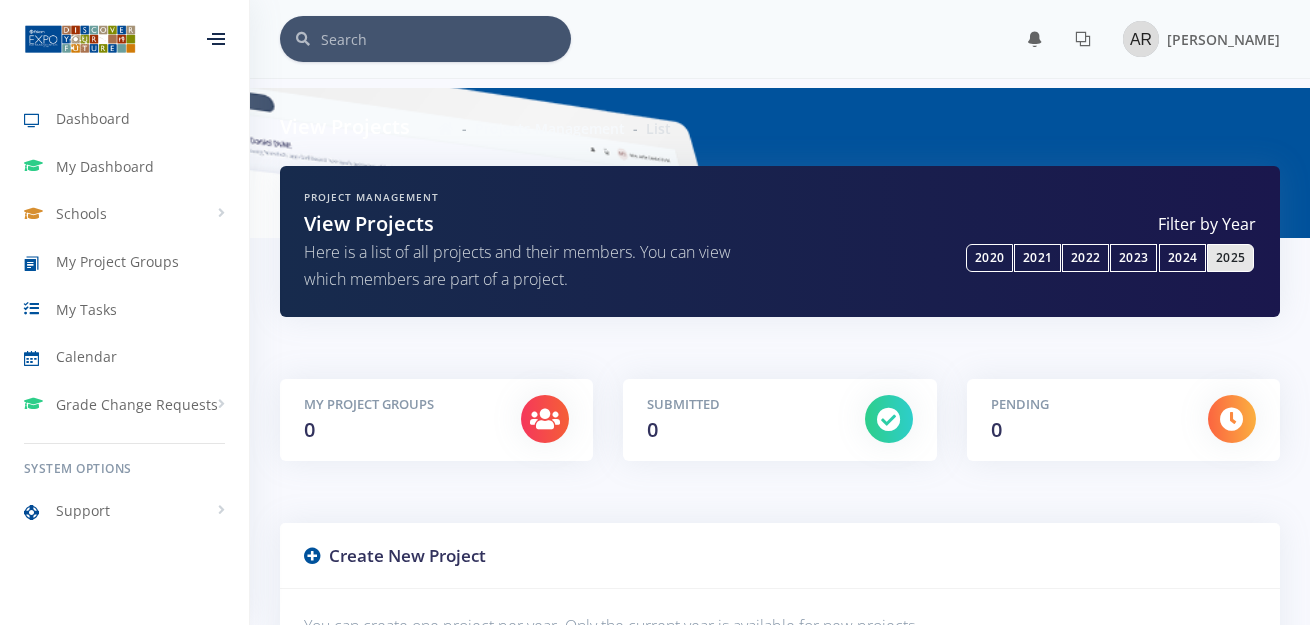 scroll, scrollTop: 0, scrollLeft: 0, axis: both 